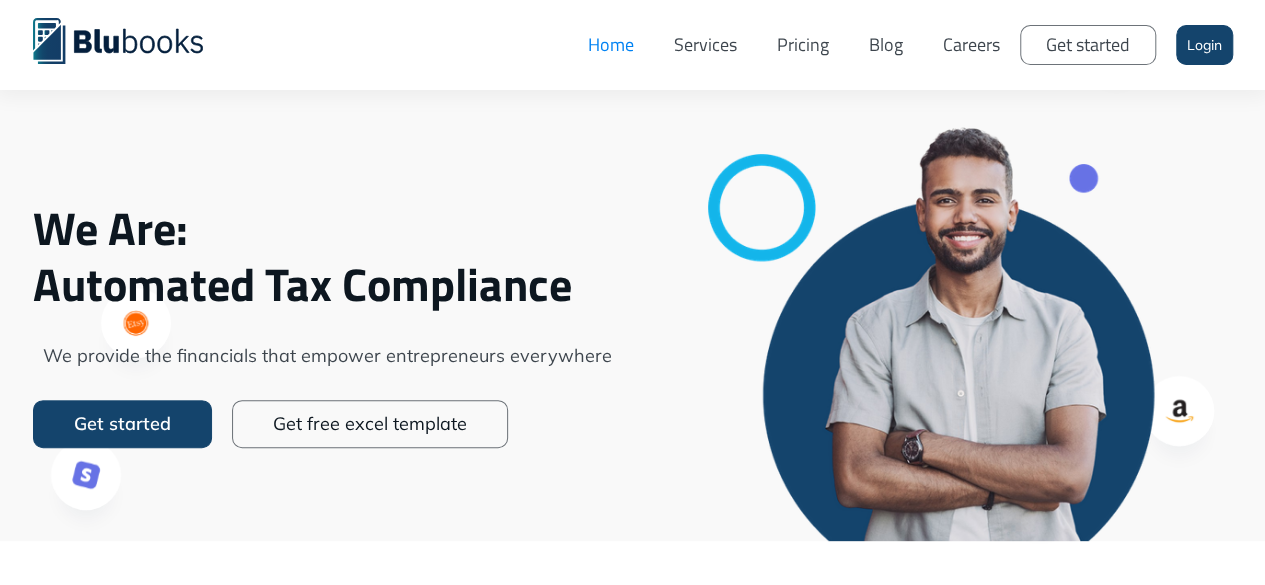 scroll, scrollTop: 500, scrollLeft: 0, axis: vertical 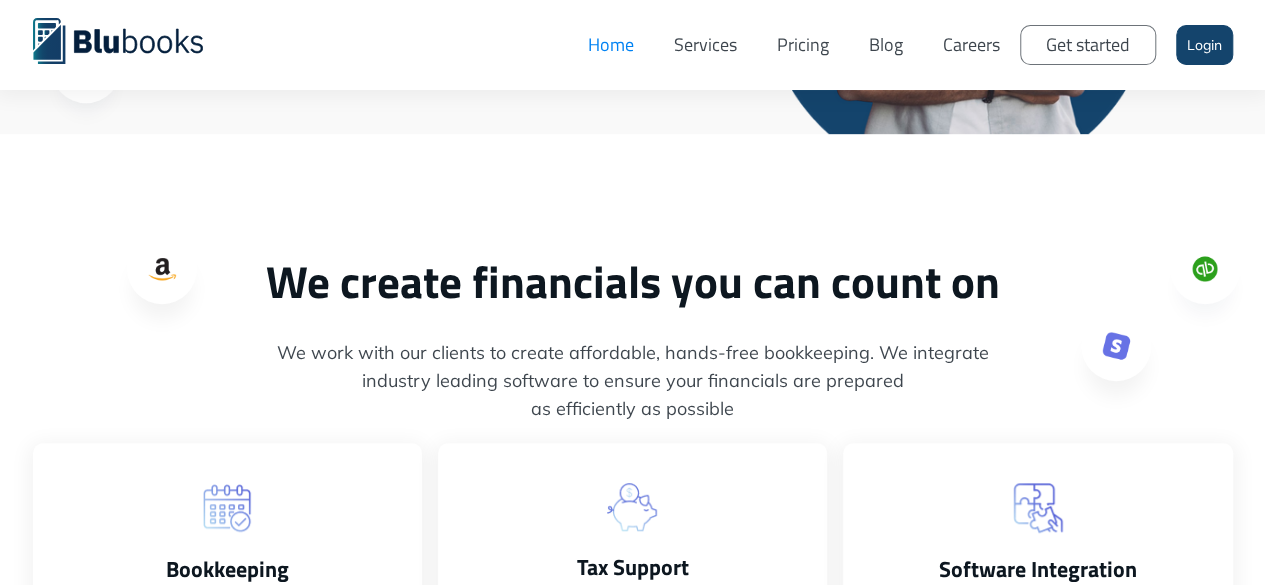 drag, startPoint x: 1244, startPoint y: 269, endPoint x: 1257, endPoint y: 189, distance: 81.04937 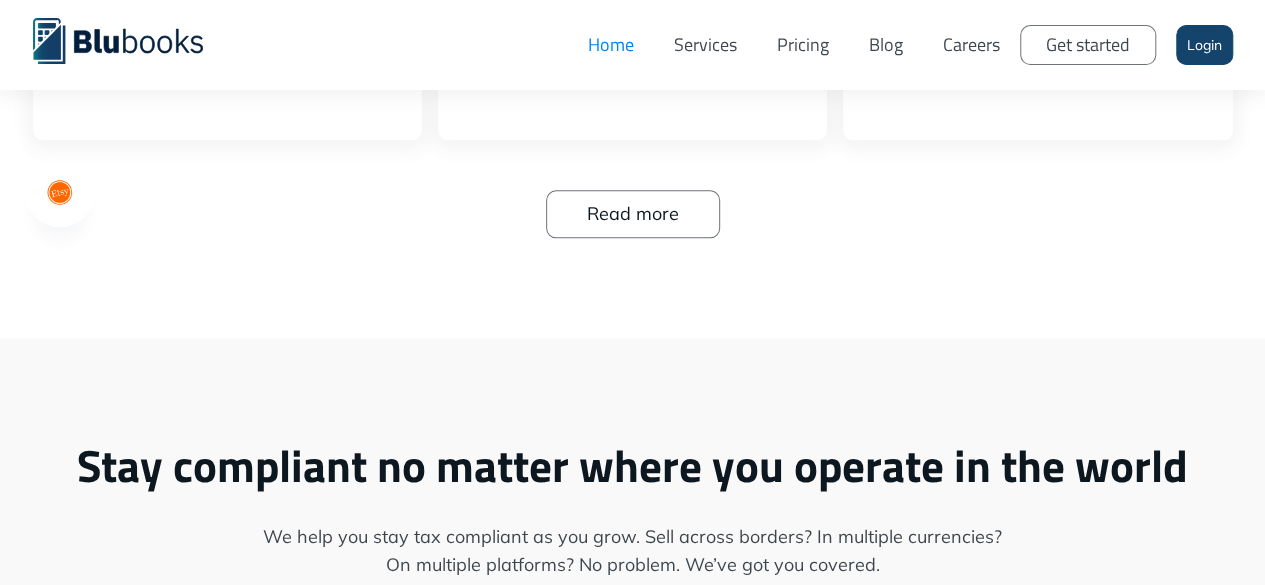 scroll, scrollTop: 1100, scrollLeft: 0, axis: vertical 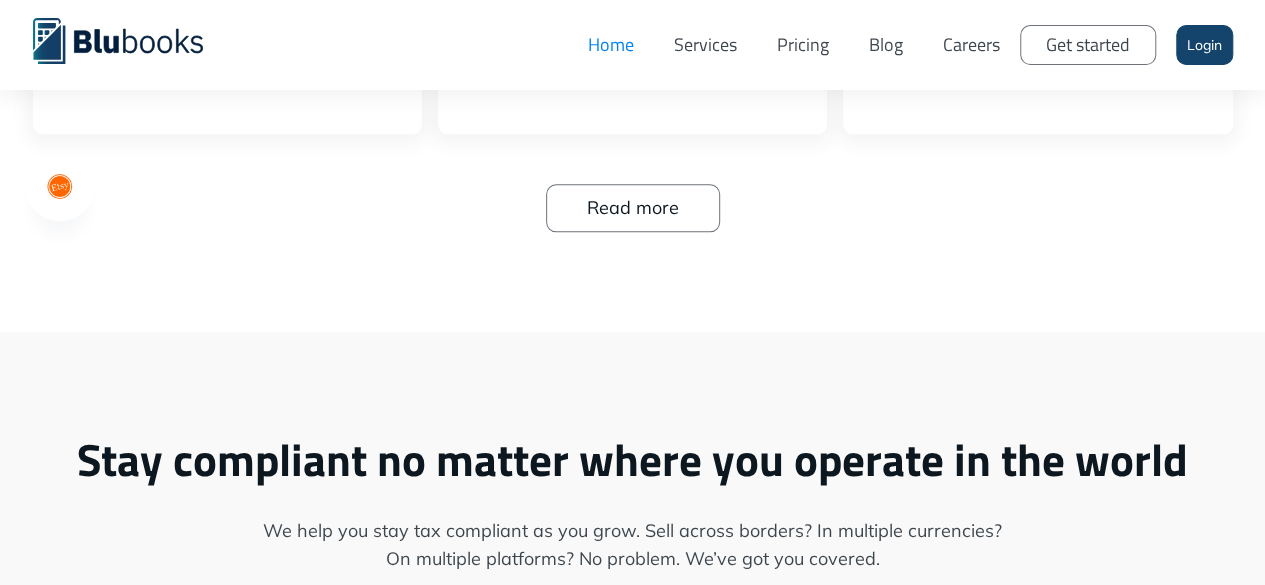 click on "We create financials you can count on We work with our clients to create affordable, hands-free bookkeeping. We integrate  industry leading software to ensure your financials are prepared  as efficiently as possible Bookkeeping Whether monthly or Catch Up bookkeeping is required, we deliver books you can rely on Tax Support We work with tax partners globally to ensure you stay compliant on Sales Tax, Income Tax and more Software Integration We integrate leading financial softwares that help your business scale Read more" at bounding box center (632, -17) 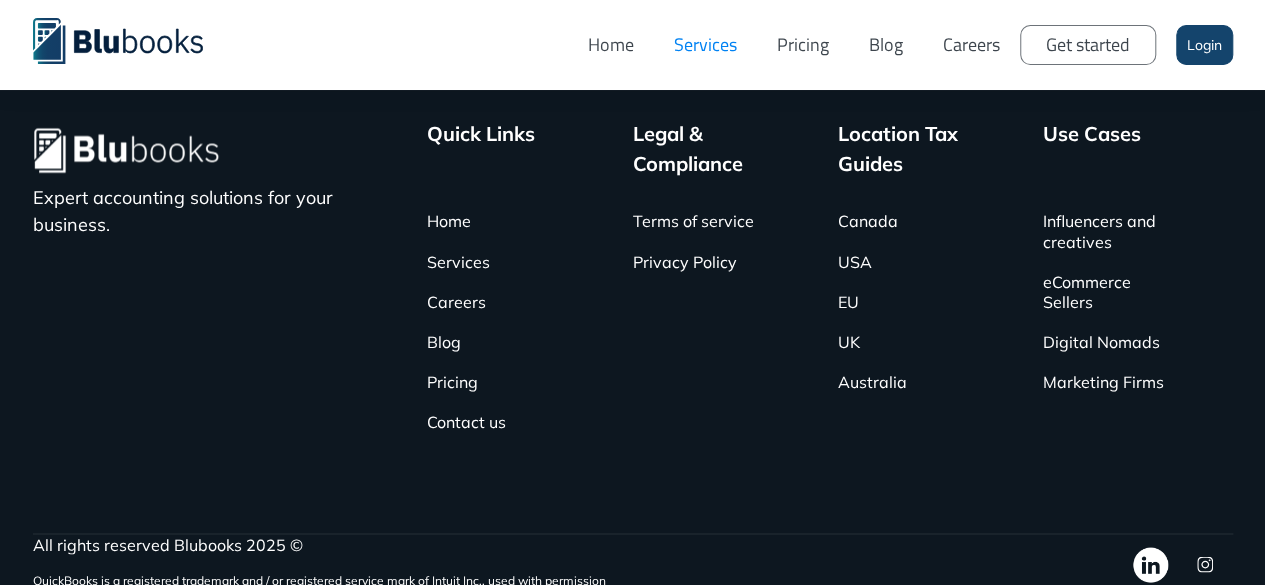 scroll, scrollTop: 5469, scrollLeft: 0, axis: vertical 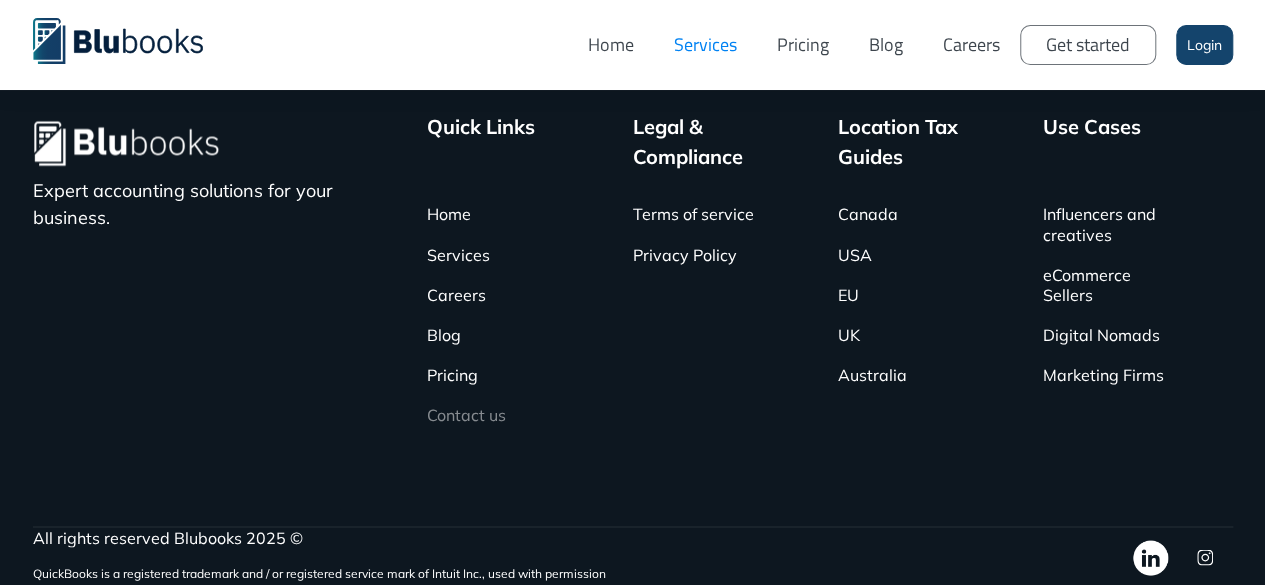 click on "Contact us" at bounding box center (466, 414) 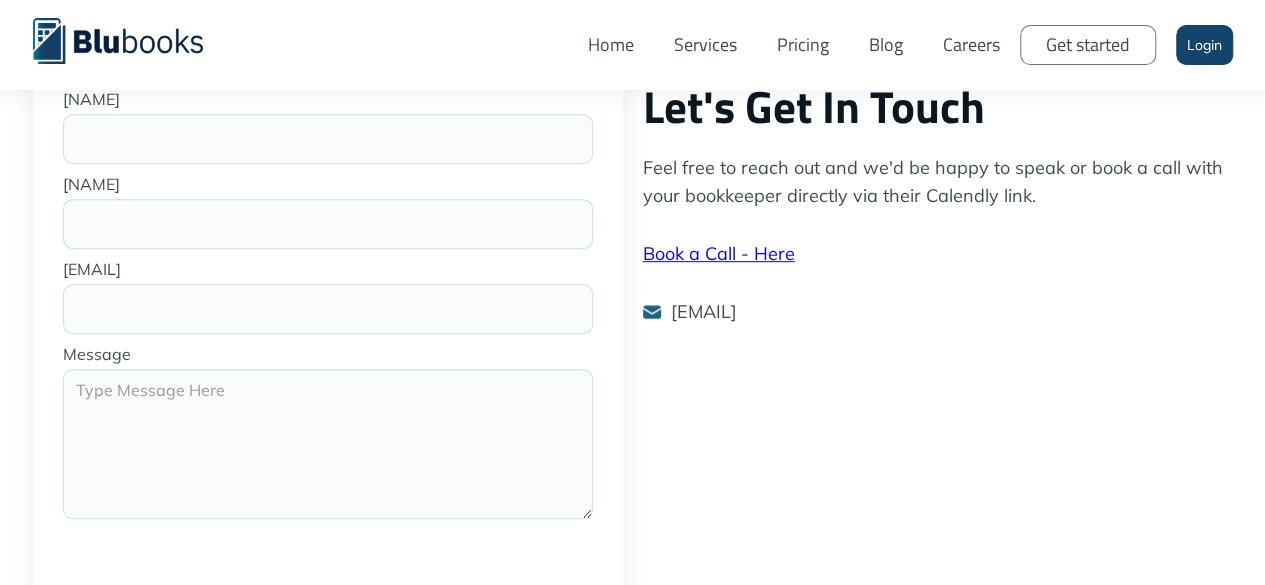 scroll, scrollTop: 400, scrollLeft: 0, axis: vertical 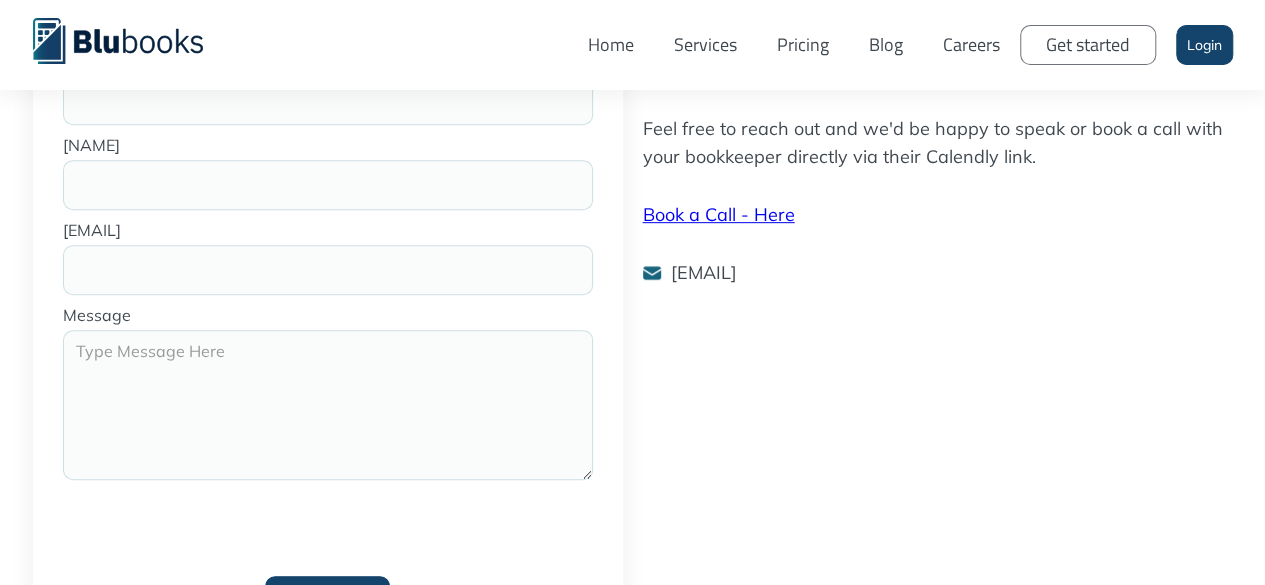 drag, startPoint x: 835, startPoint y: 275, endPoint x: 670, endPoint y: 283, distance: 165.19383 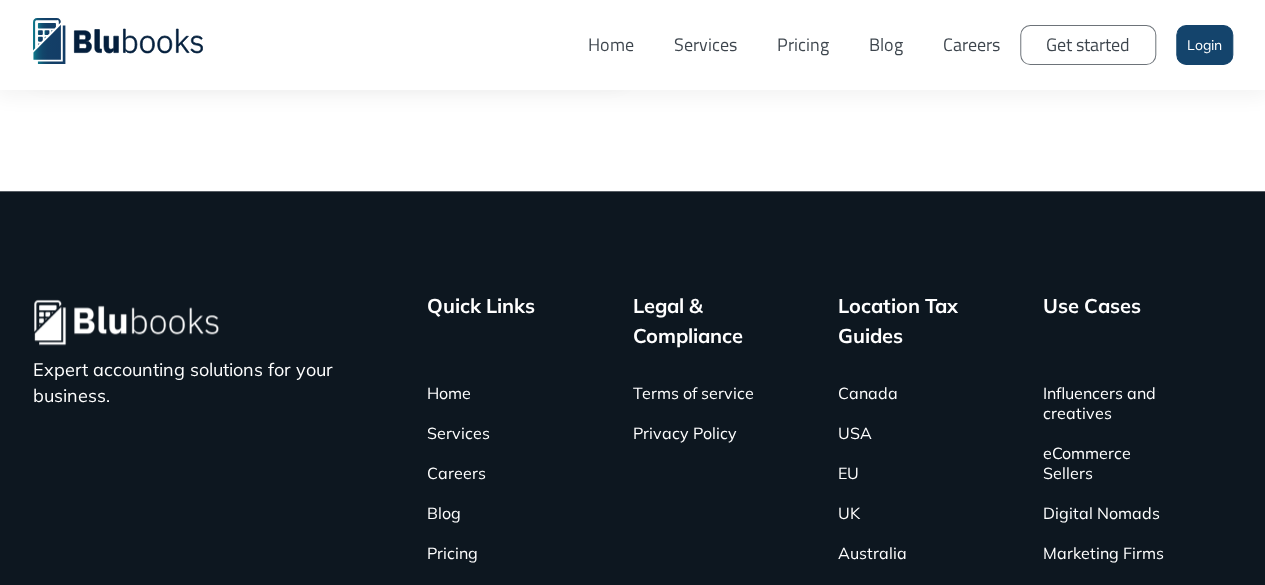 scroll, scrollTop: 1158, scrollLeft: 0, axis: vertical 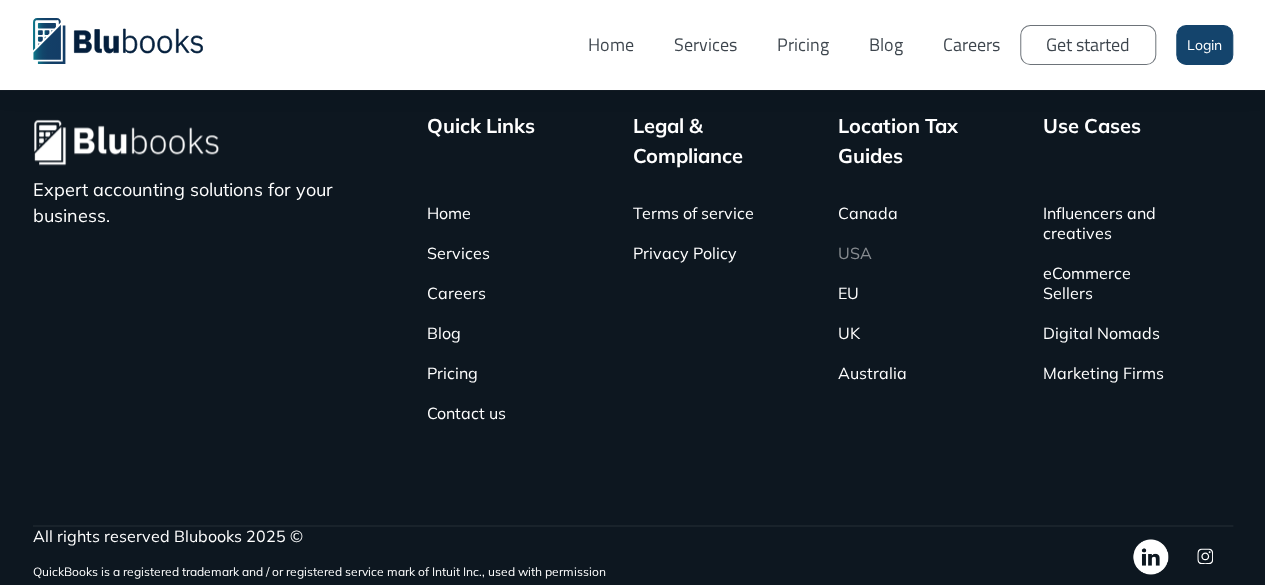 click on "USA" at bounding box center (855, 253) 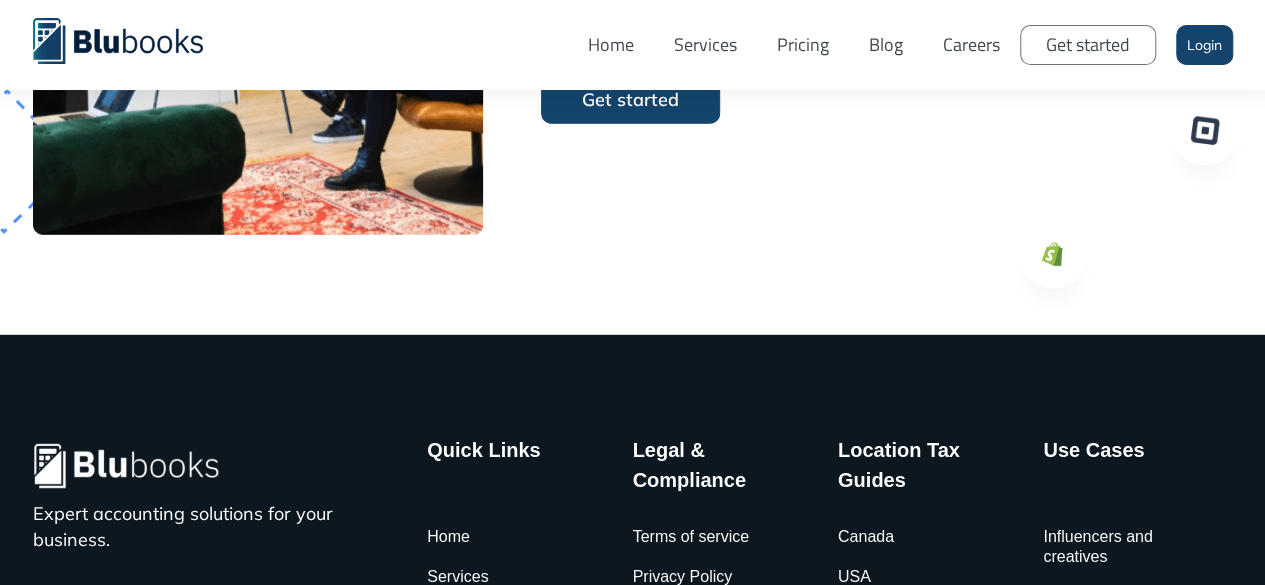 scroll, scrollTop: 2565, scrollLeft: 0, axis: vertical 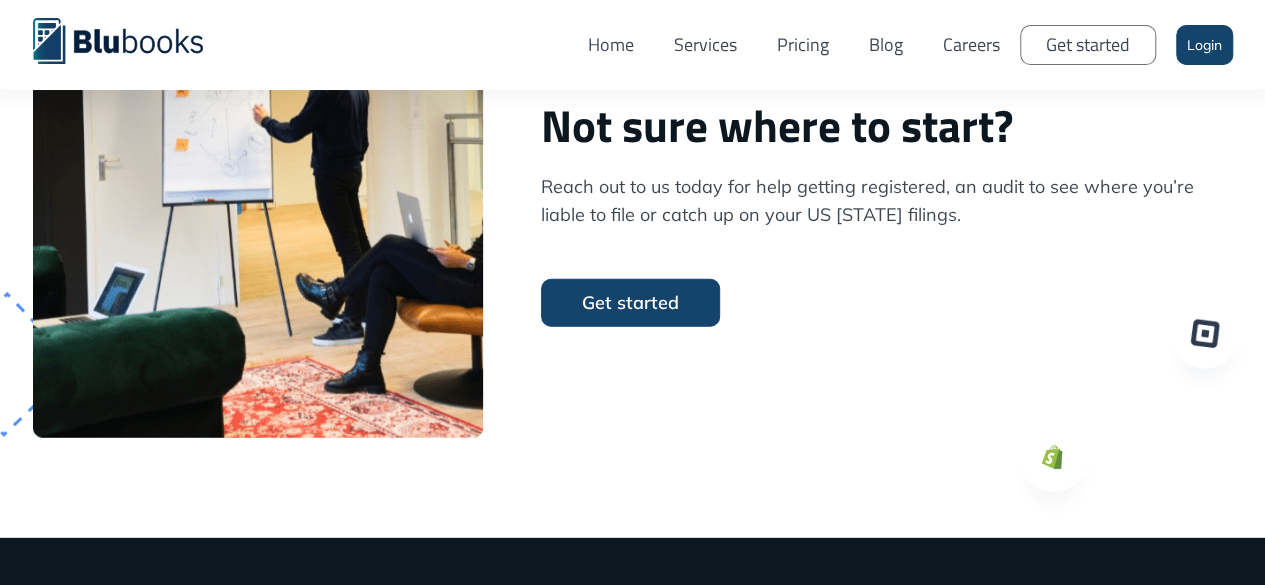 click on "Home" at bounding box center (611, 45) 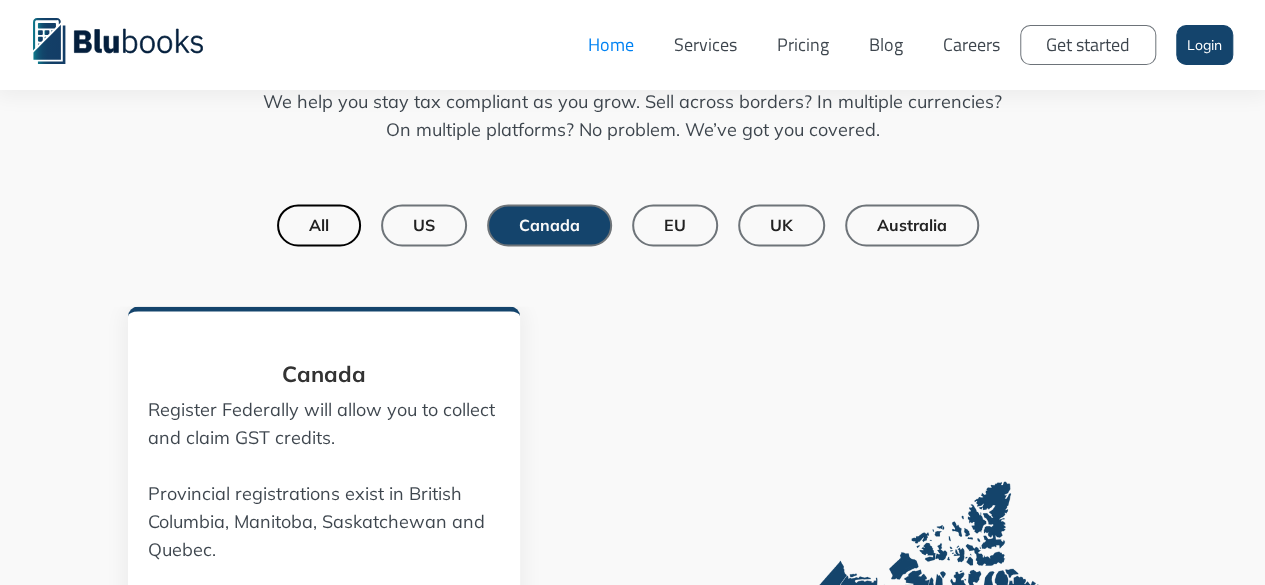 scroll, scrollTop: 1500, scrollLeft: 0, axis: vertical 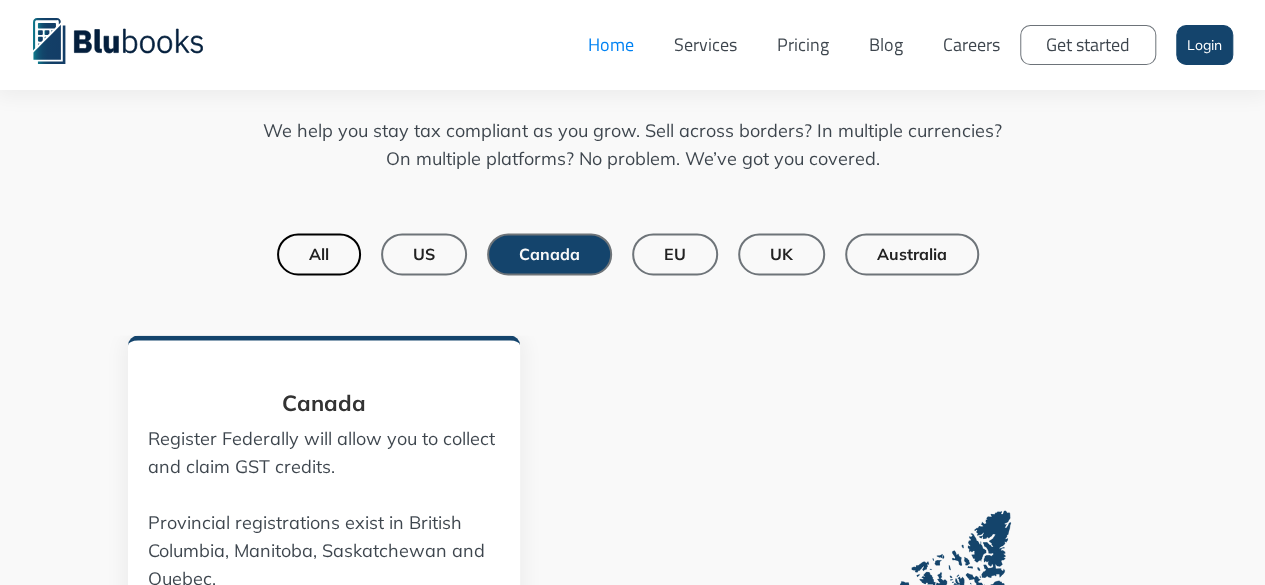 click on "US" at bounding box center (424, 254) 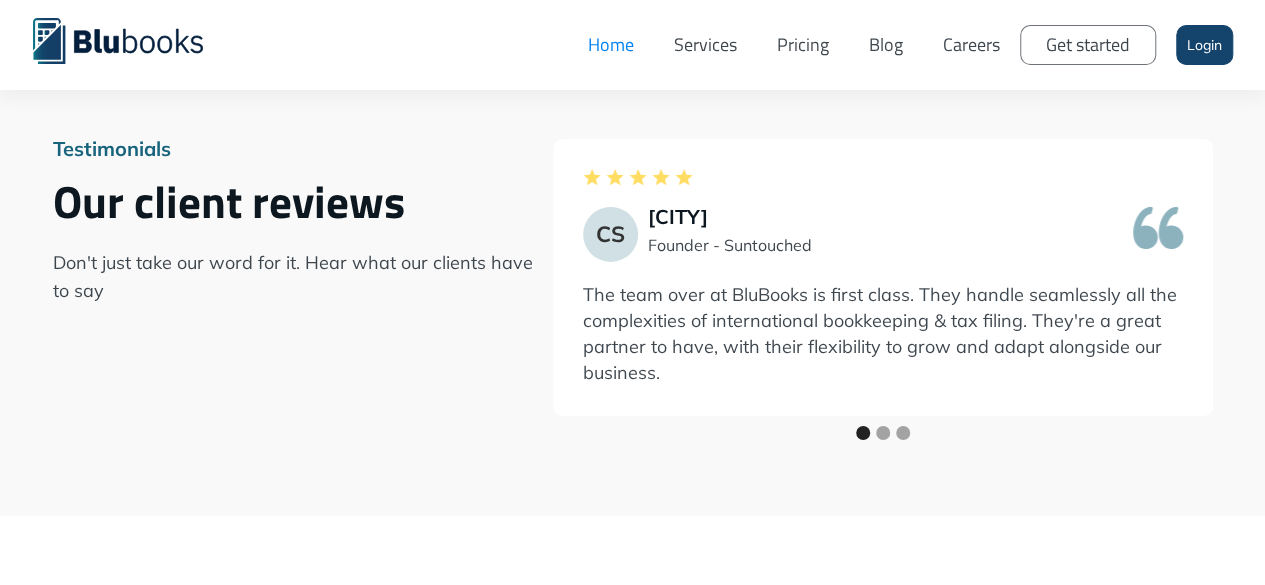 scroll, scrollTop: 3400, scrollLeft: 0, axis: vertical 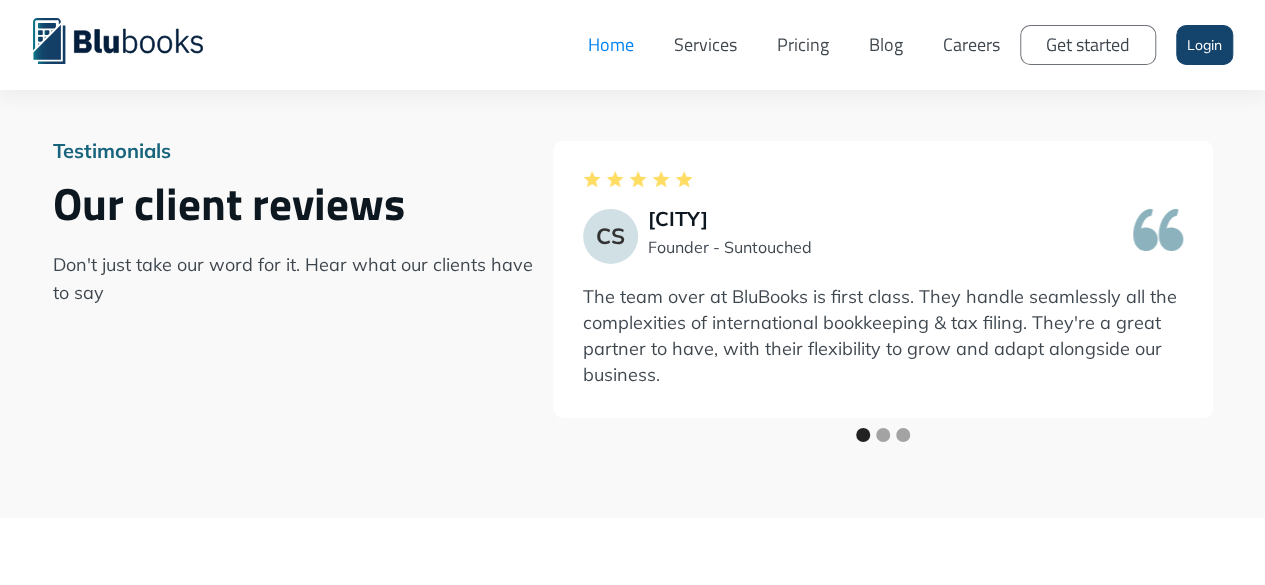 drag, startPoint x: 741, startPoint y: 221, endPoint x: 654, endPoint y: 219, distance: 87.02299 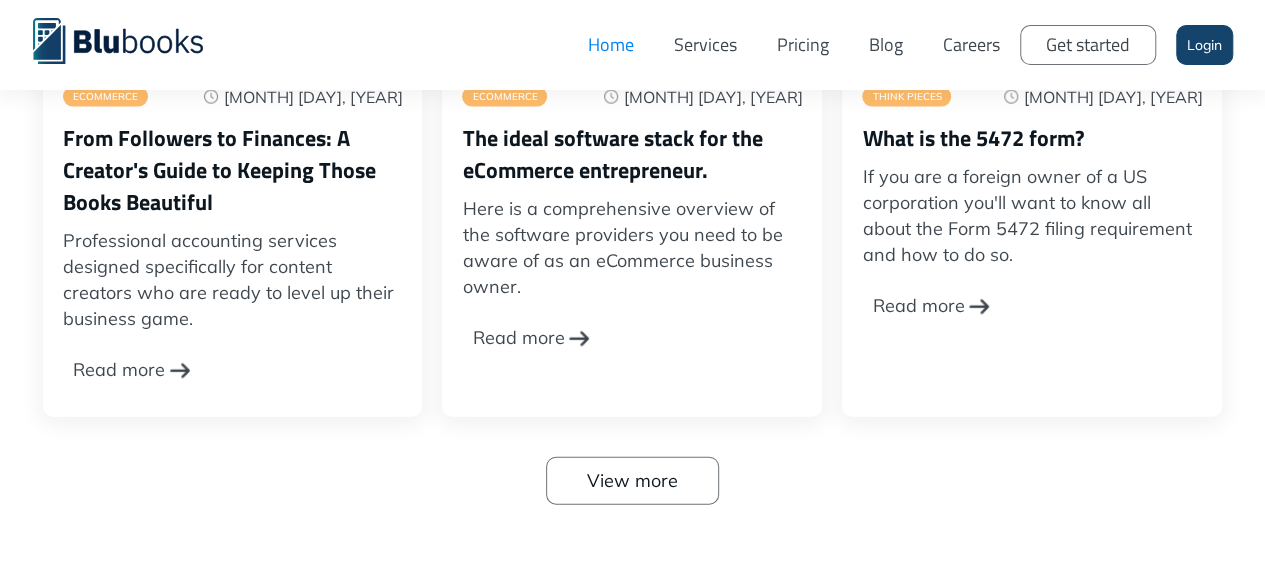 scroll, scrollTop: 6000, scrollLeft: 0, axis: vertical 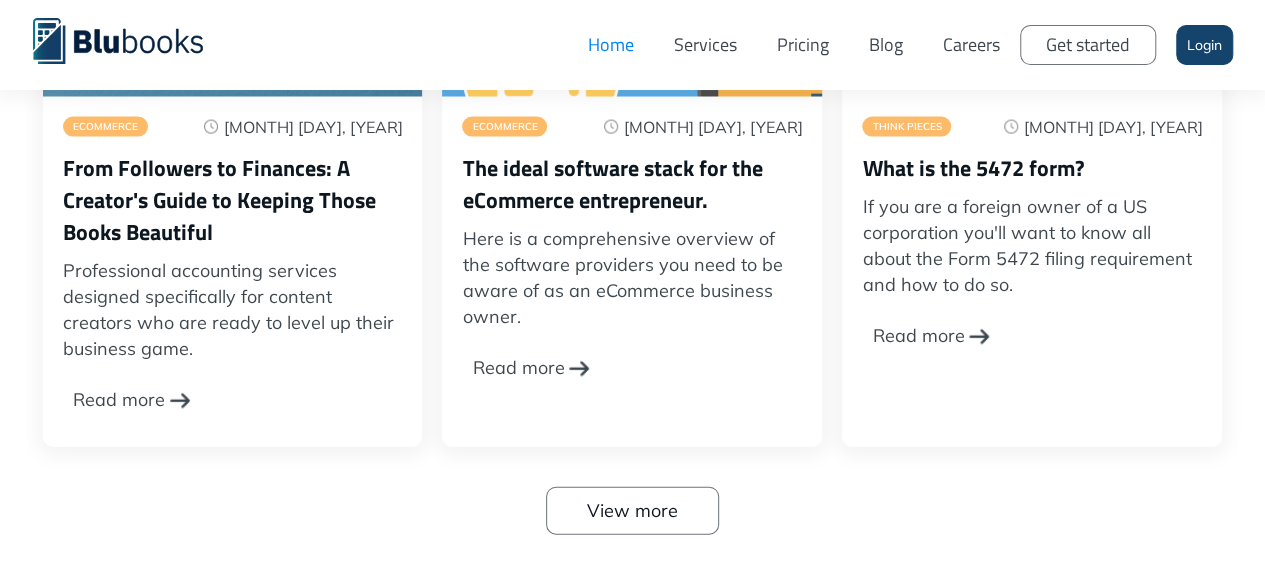click on "View more" at bounding box center (632, 511) 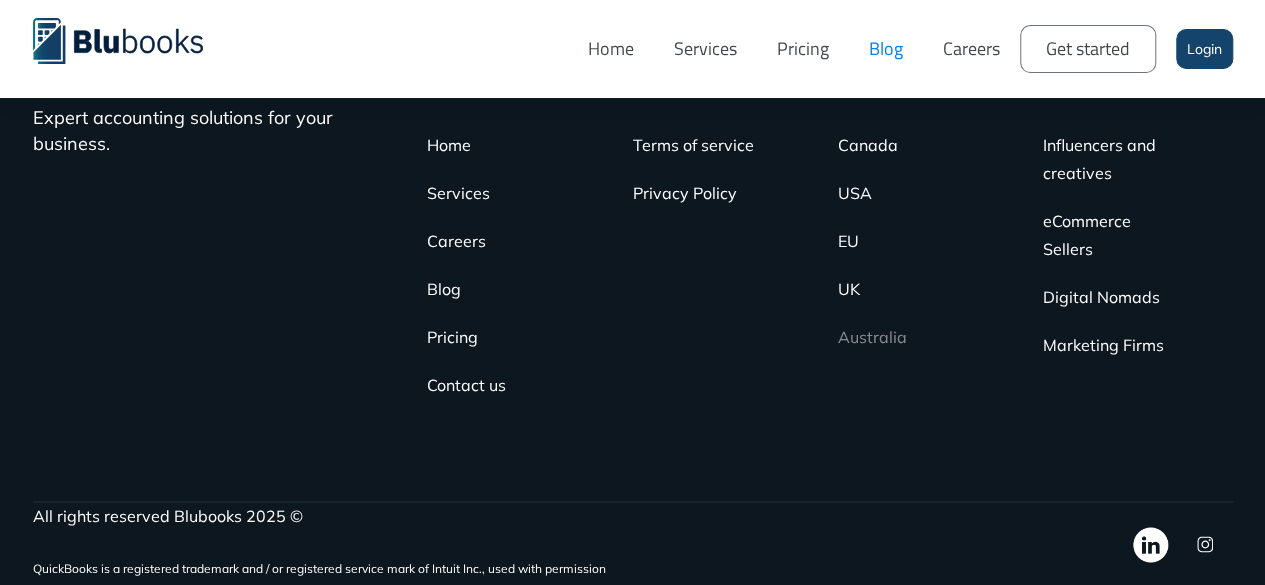 scroll, scrollTop: 1255, scrollLeft: 0, axis: vertical 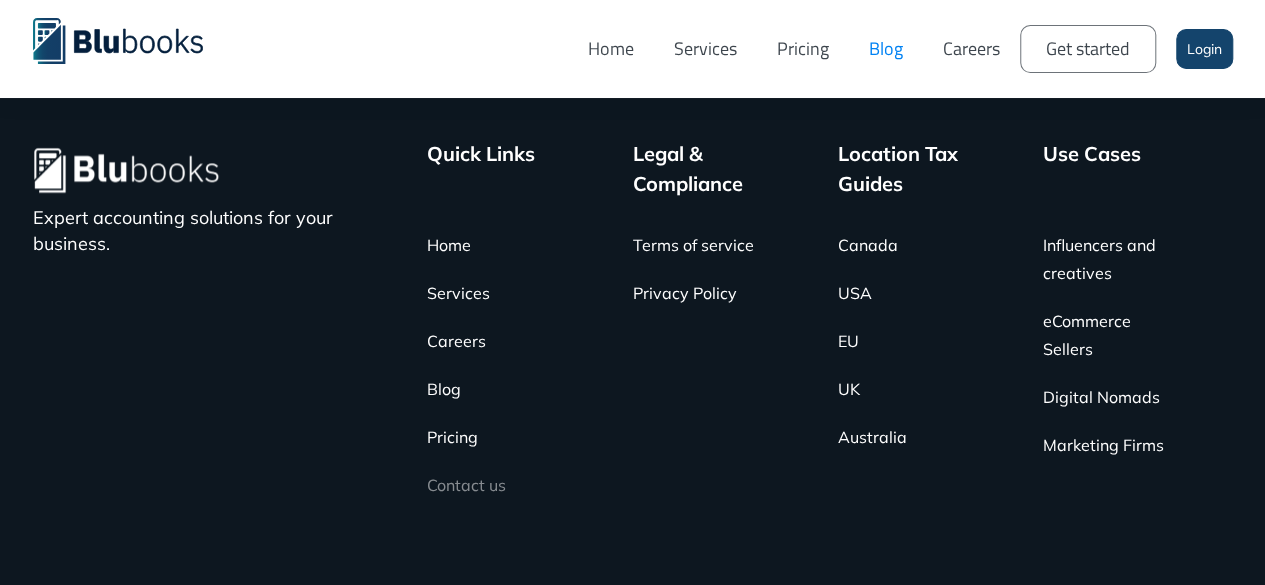 click on "Contact us" at bounding box center (466, 485) 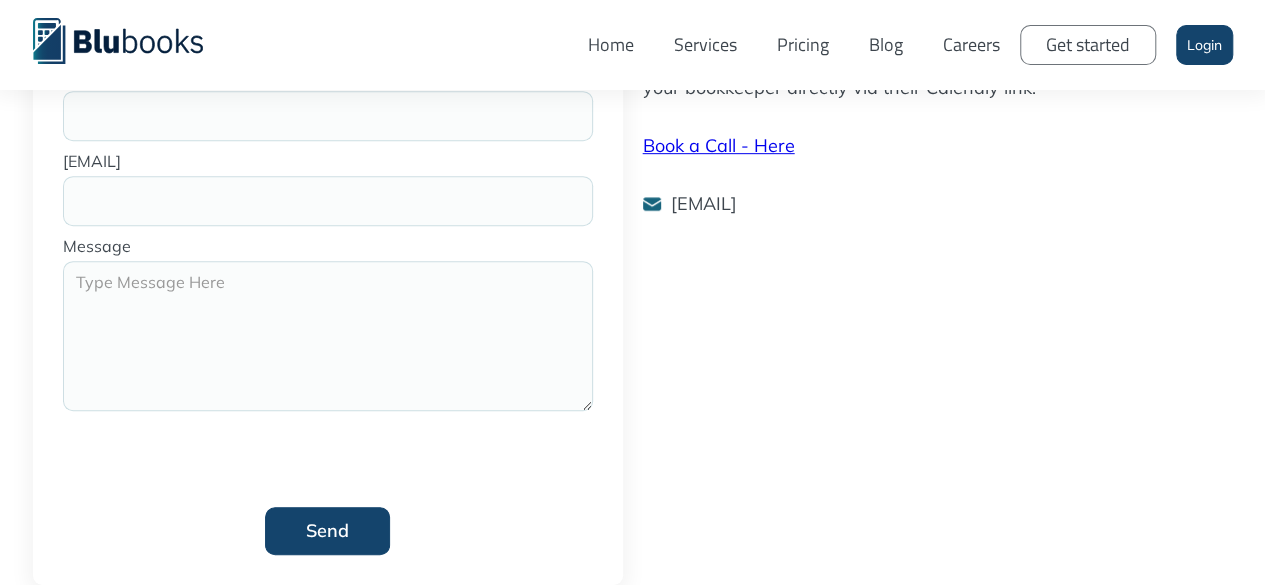 scroll, scrollTop: 500, scrollLeft: 0, axis: vertical 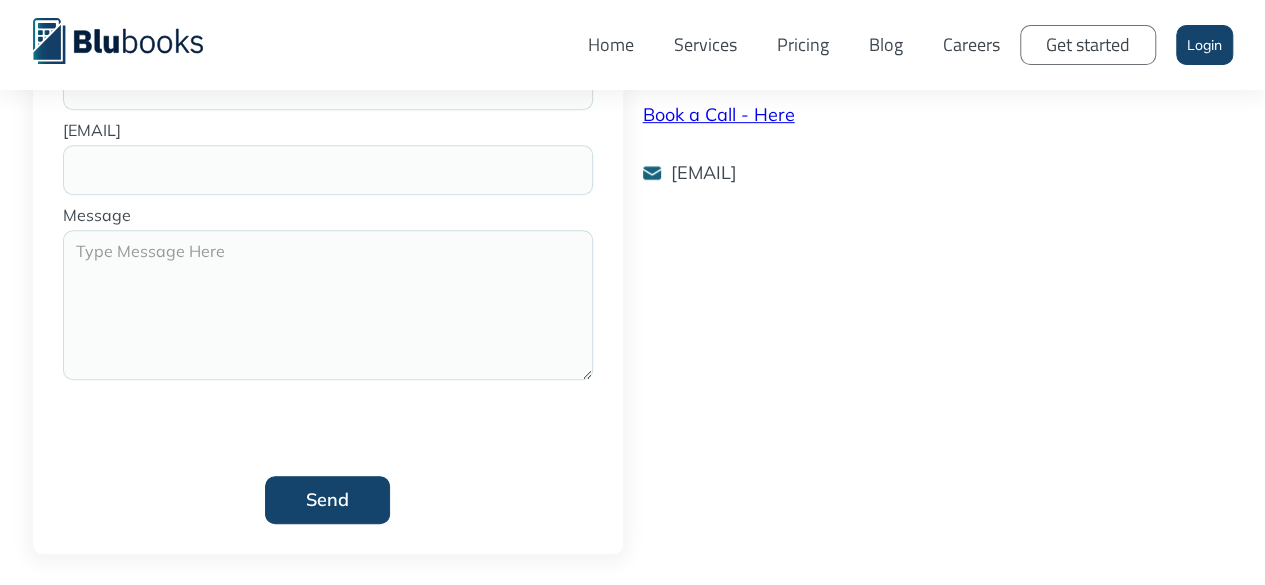 click on "Book a Call - Here" at bounding box center [719, 114] 